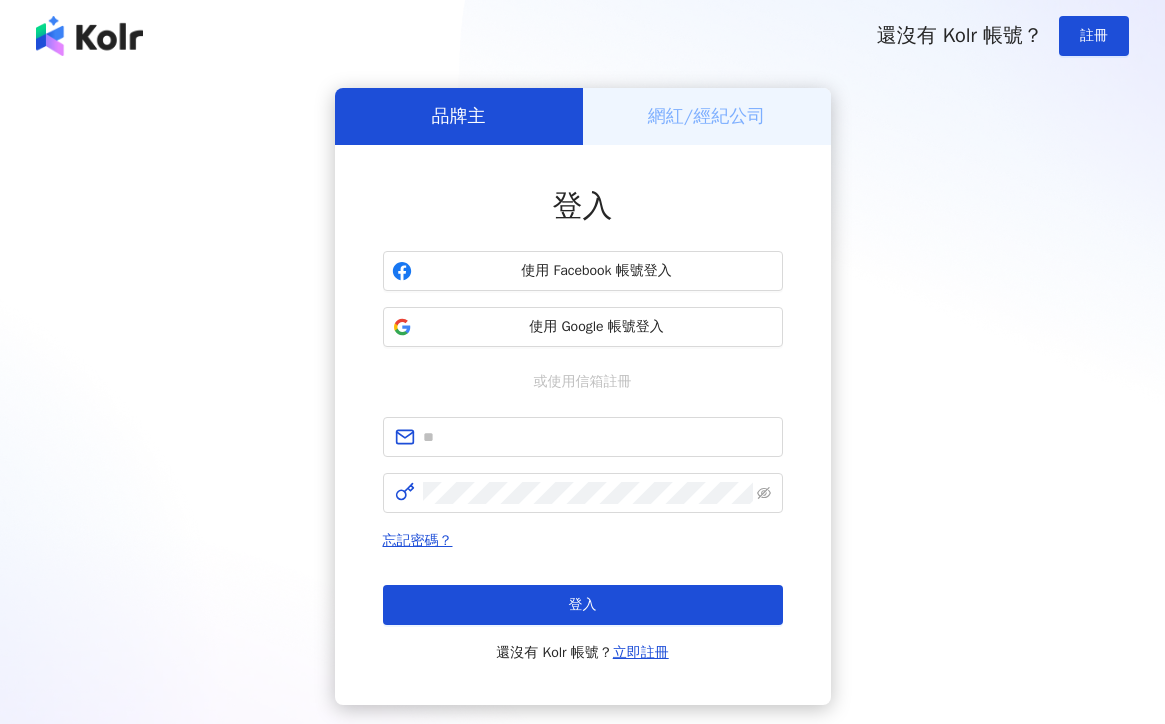 scroll, scrollTop: 0, scrollLeft: 0, axis: both 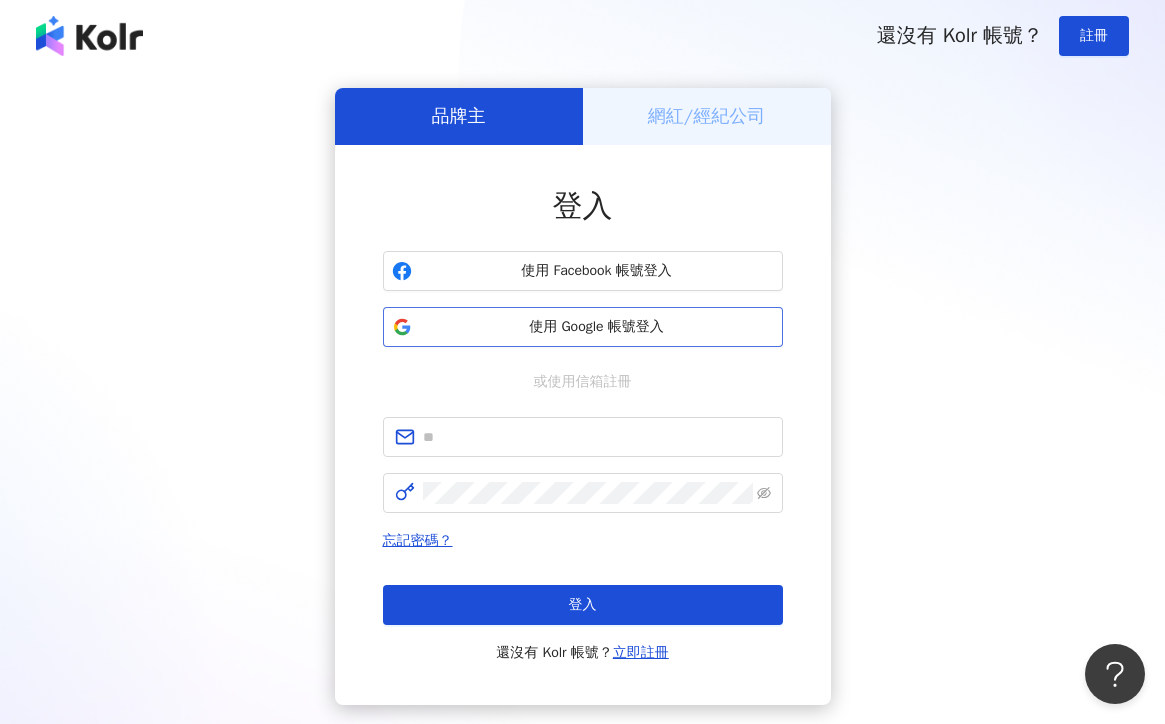 click on "使用 Google 帳號登入" at bounding box center [597, 327] 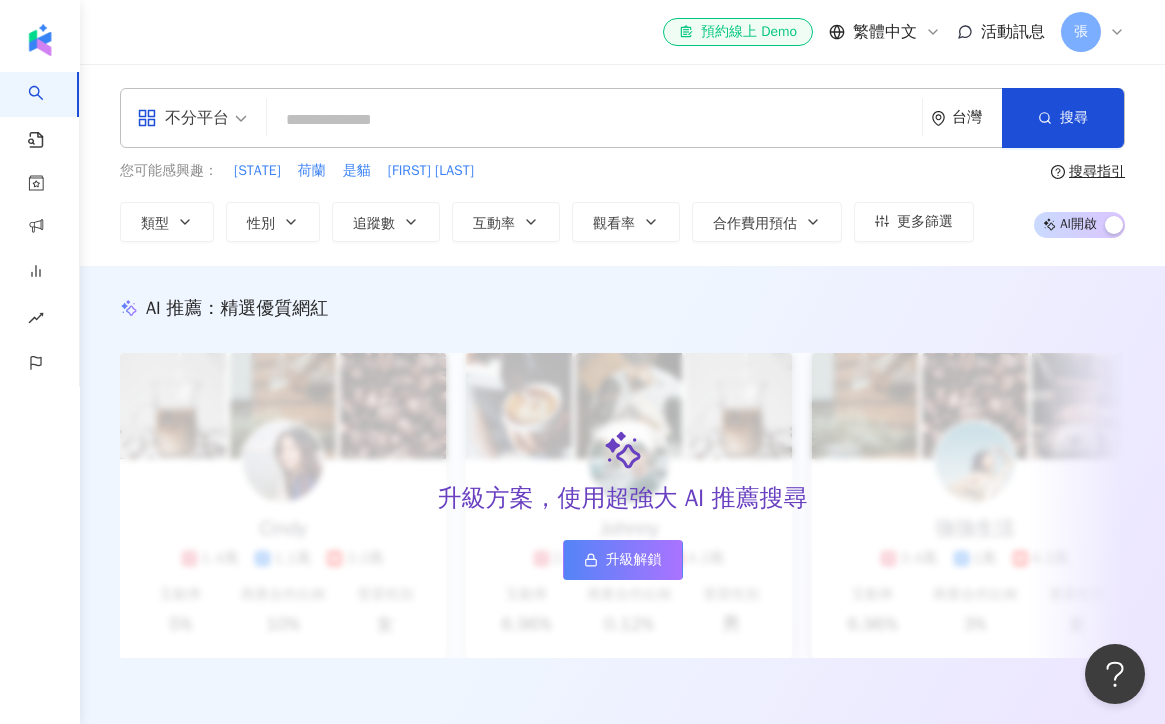 click on "不分平台" at bounding box center [183, 118] 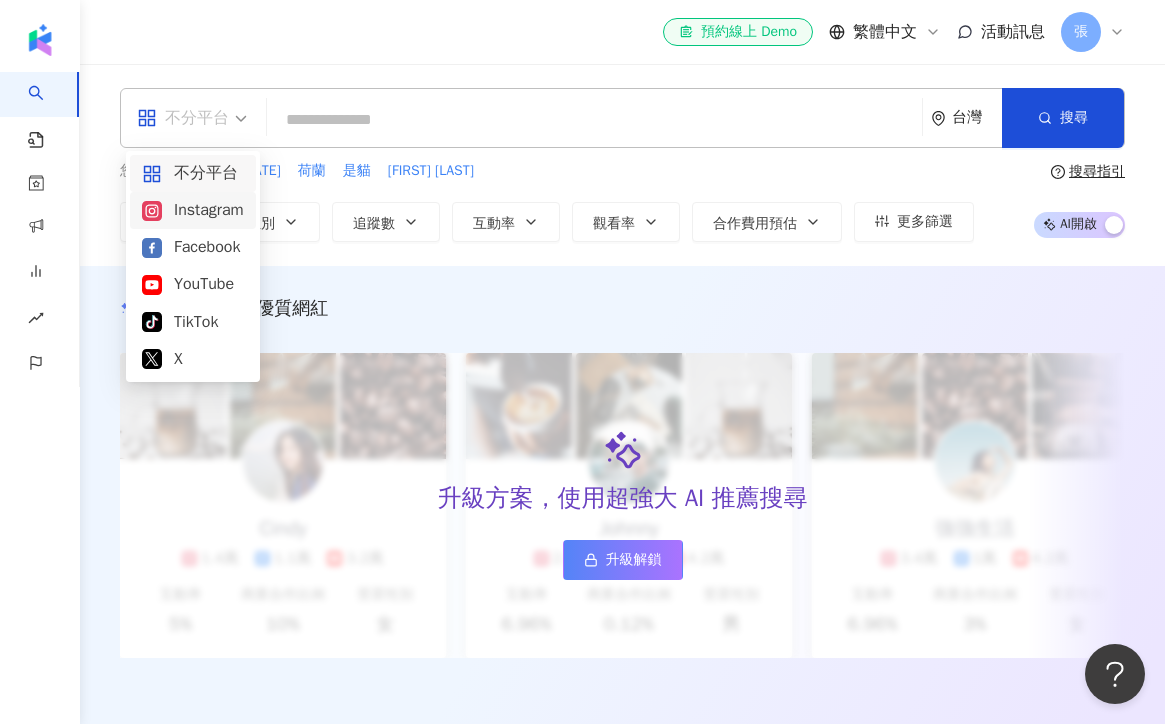 click on "Instagram" at bounding box center (193, 210) 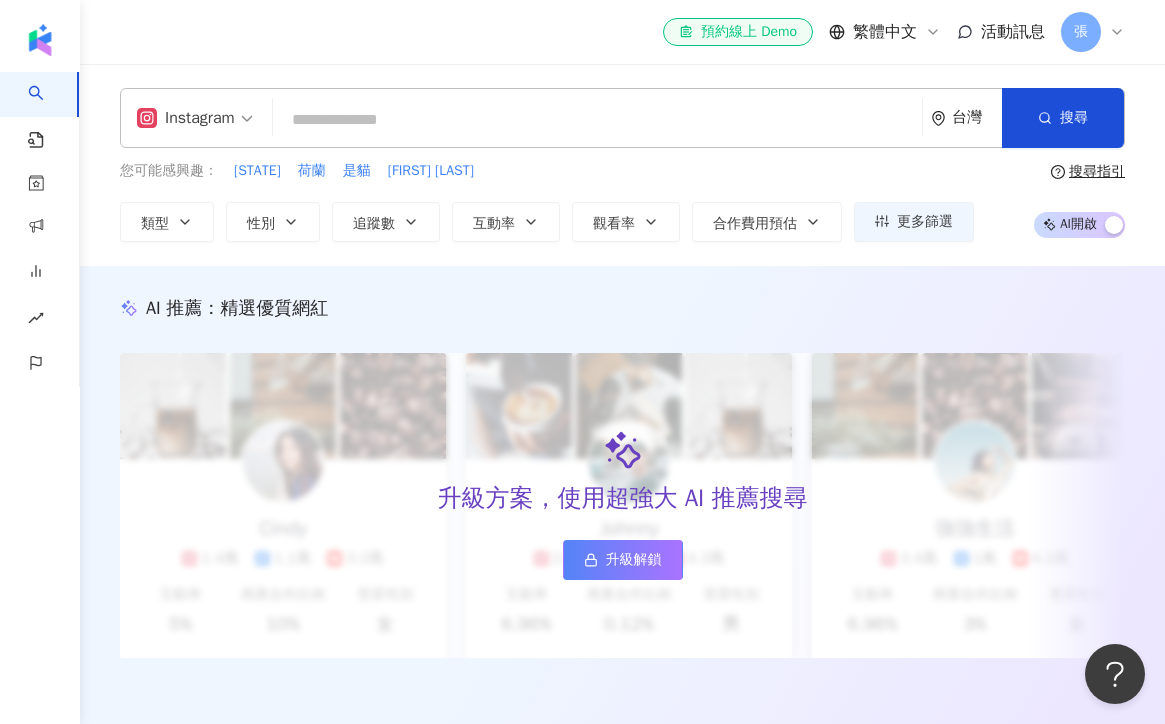 click at bounding box center (597, 120) 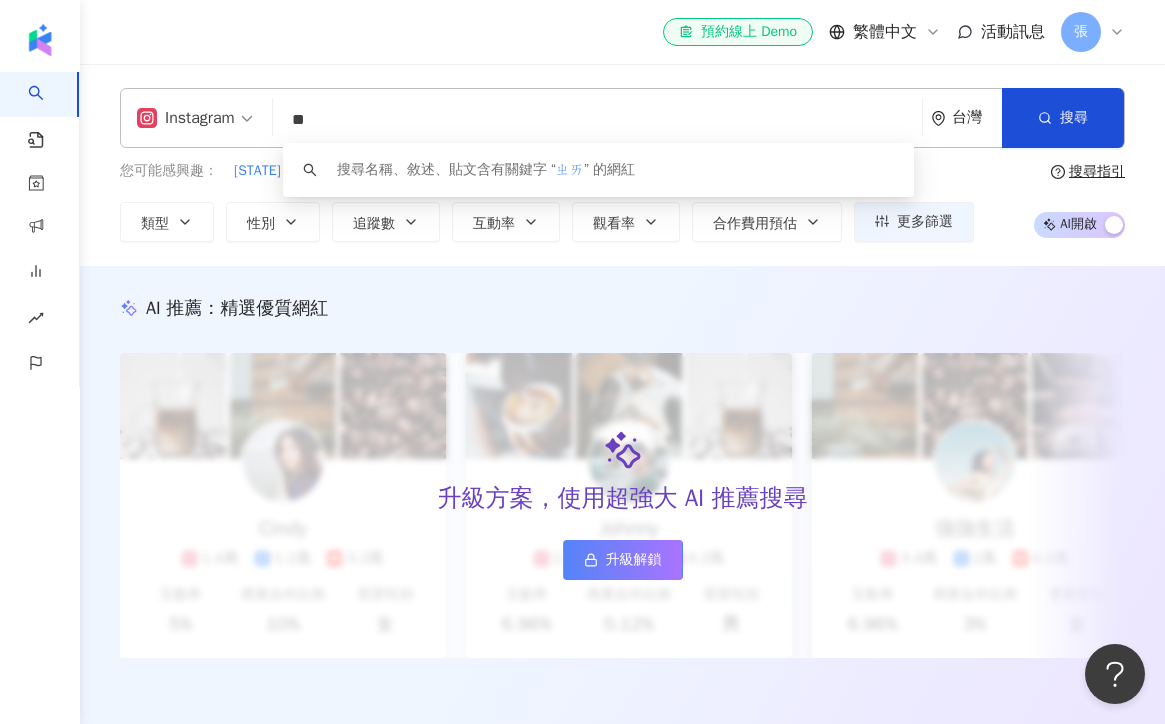 type on "*" 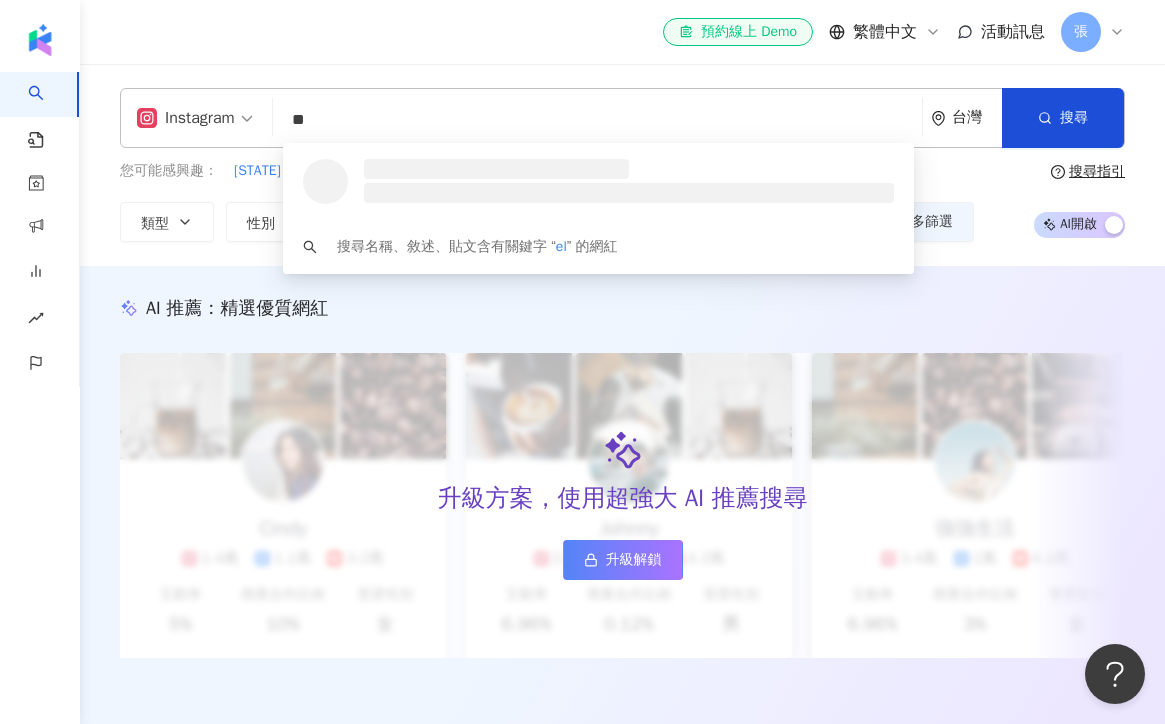 type on "*" 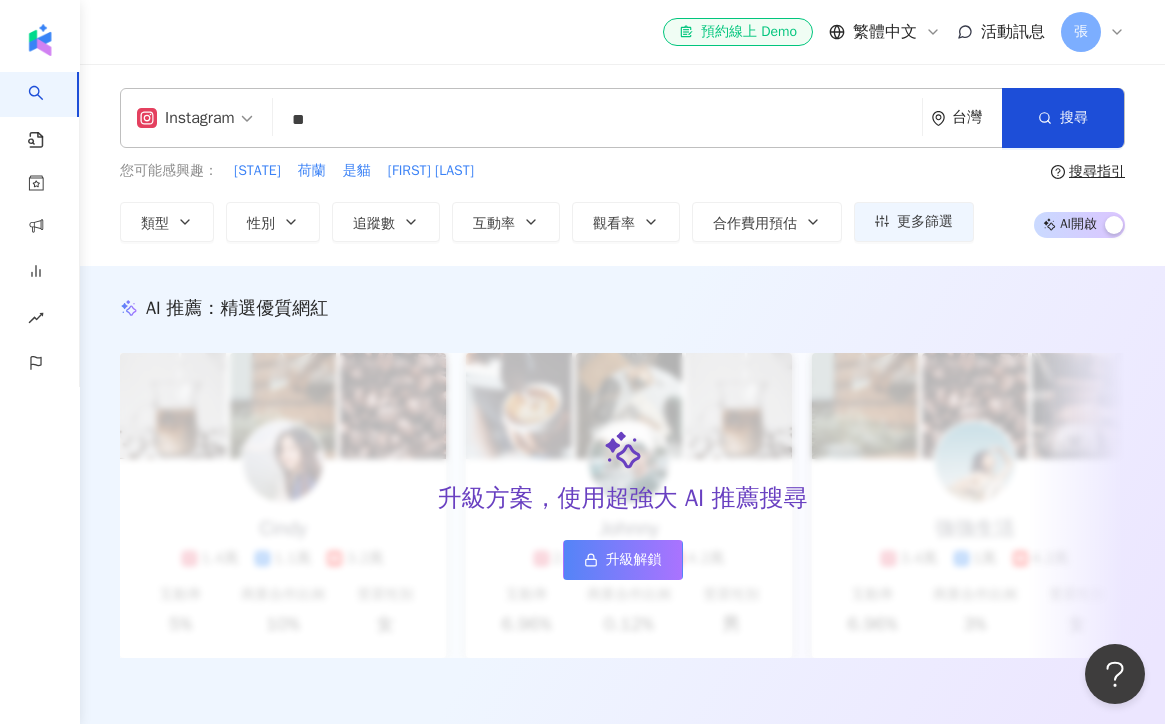 type on "**" 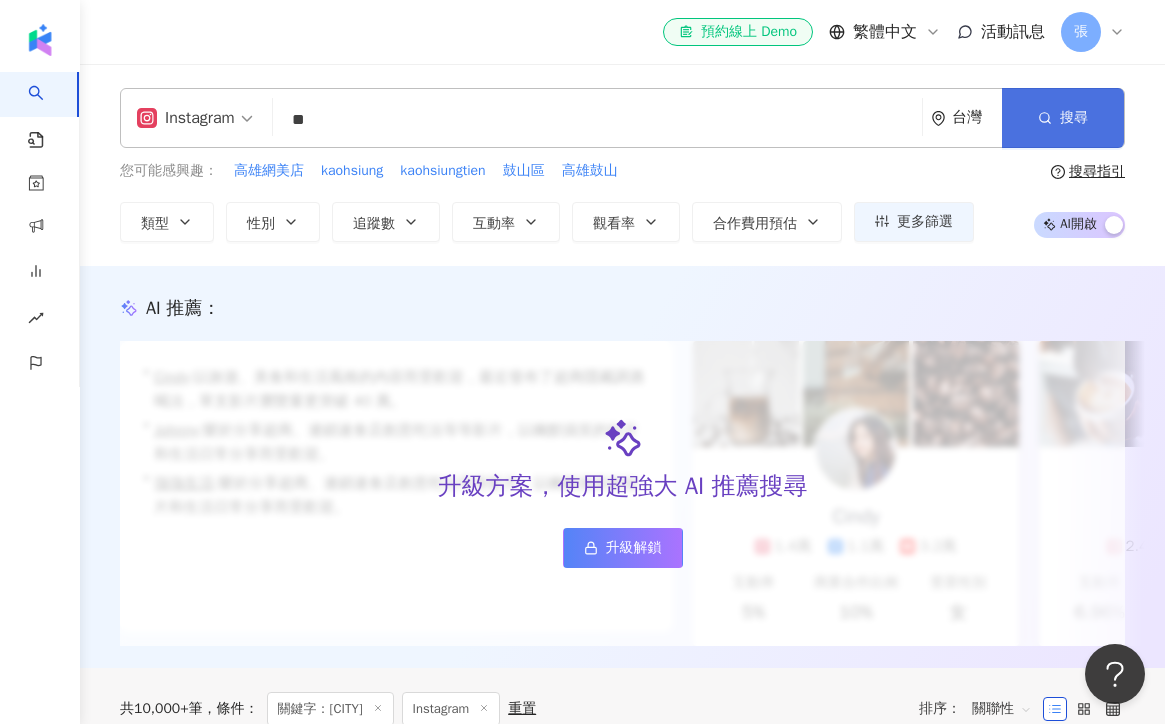 click on "搜尋" at bounding box center (1063, 118) 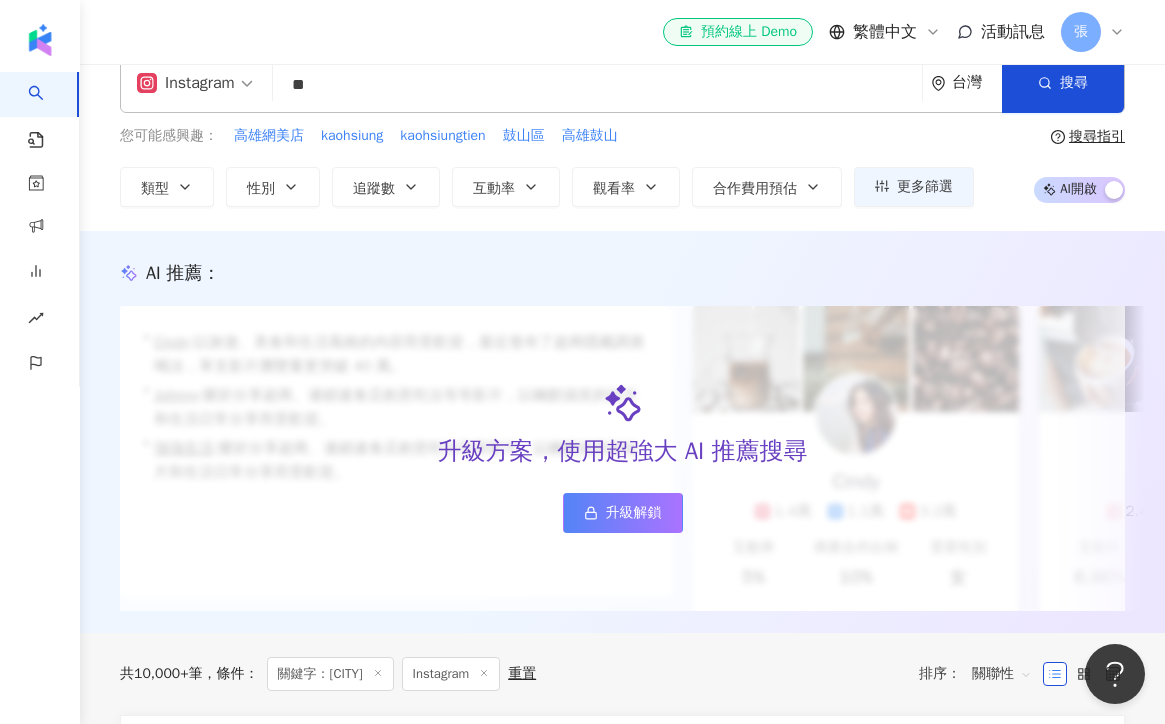 scroll, scrollTop: 0, scrollLeft: 0, axis: both 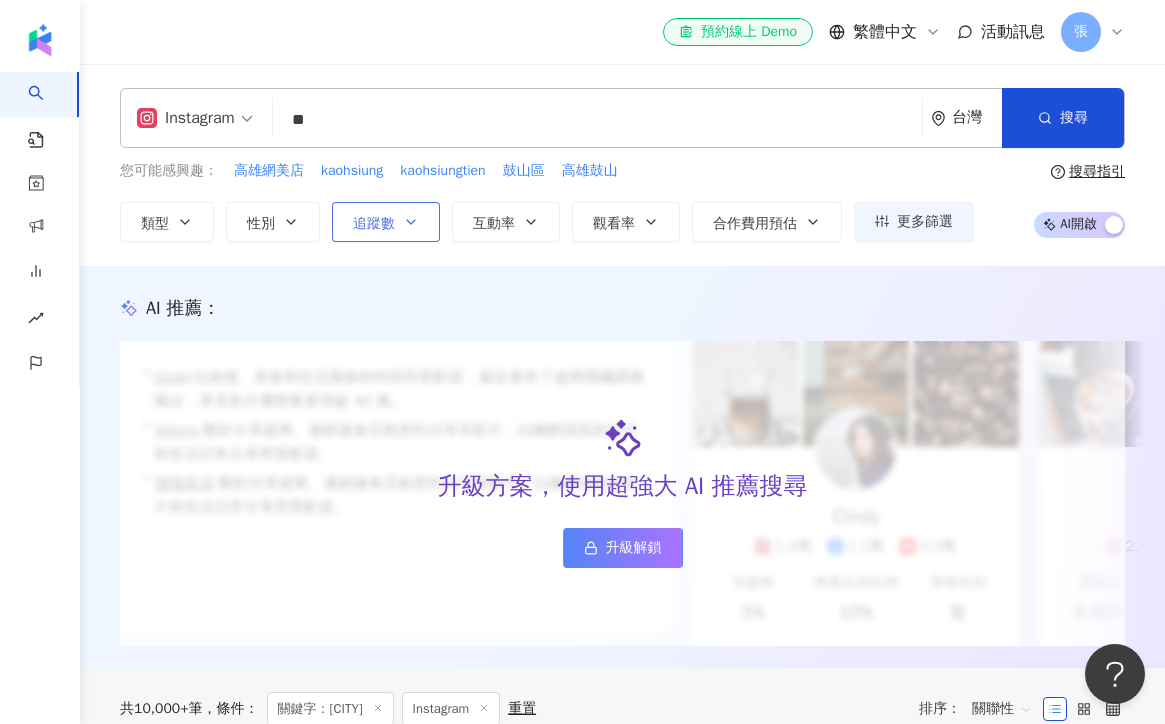 click 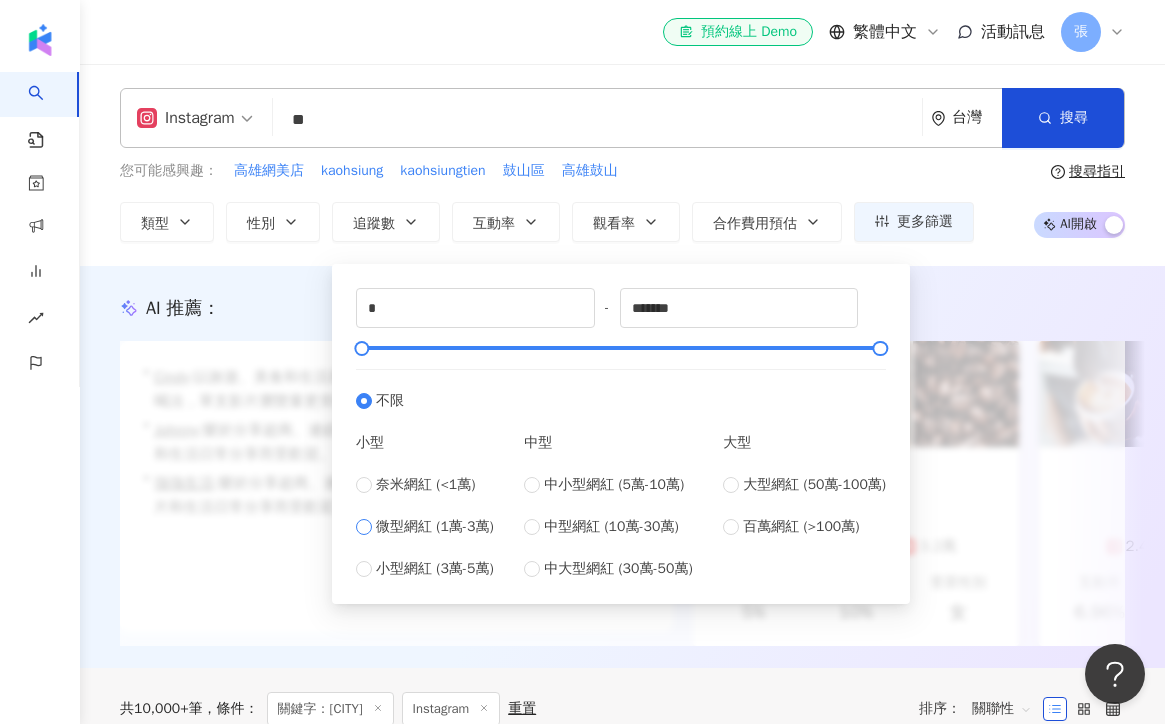 type on "*****" 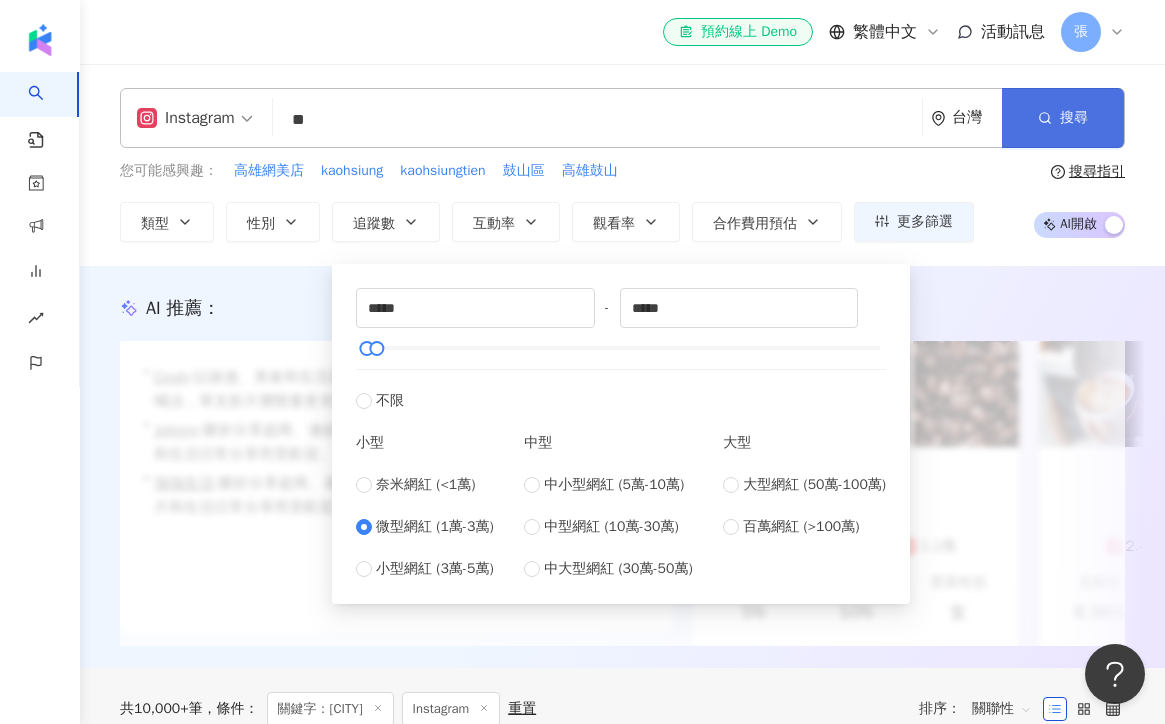 click on "搜尋" at bounding box center [1063, 118] 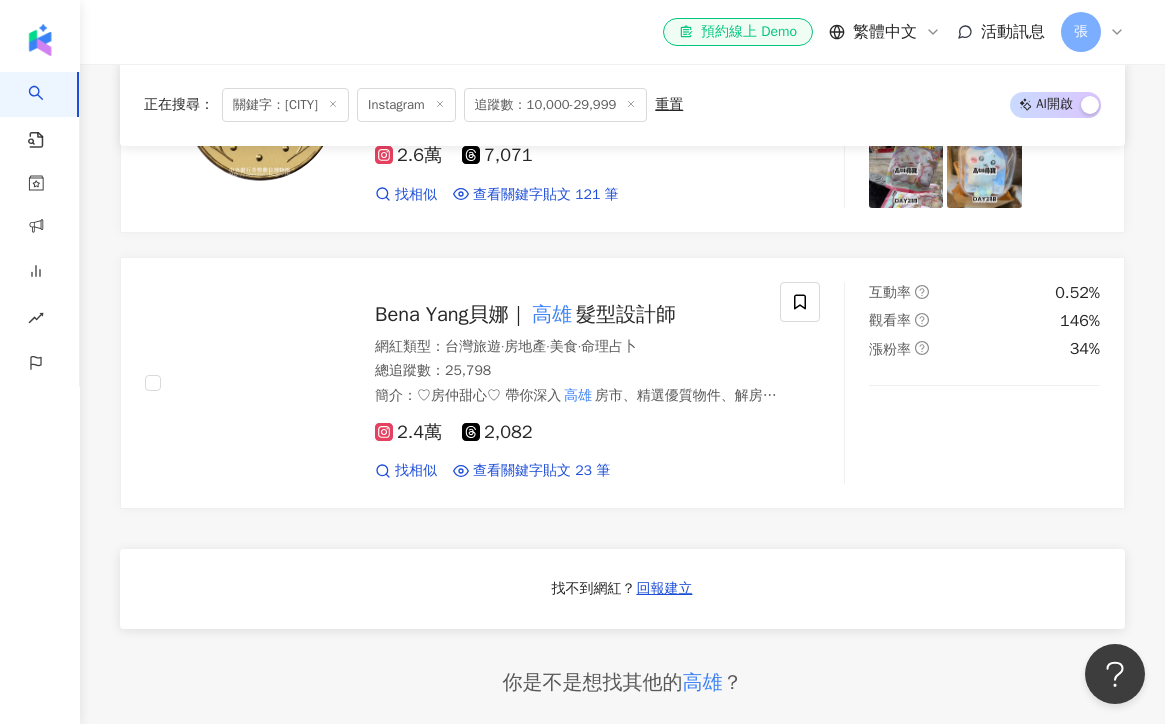 scroll, scrollTop: 1371, scrollLeft: 0, axis: vertical 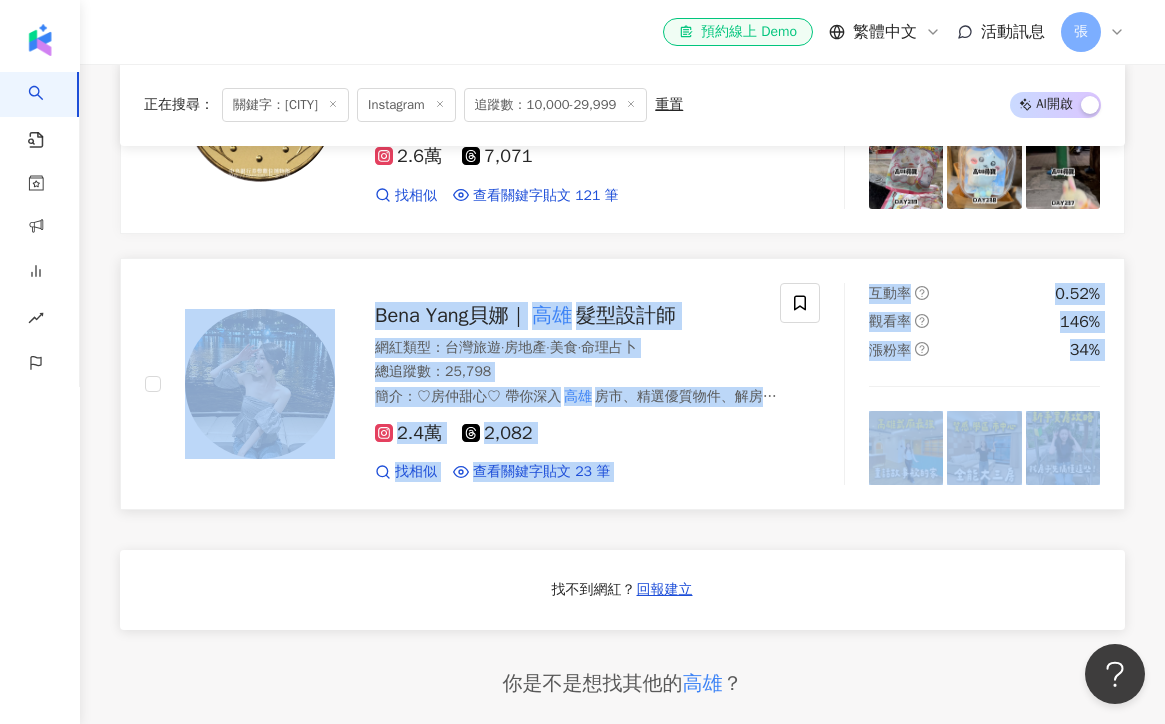 click on "總追蹤數 ： 25,798" at bounding box center [580, 372] 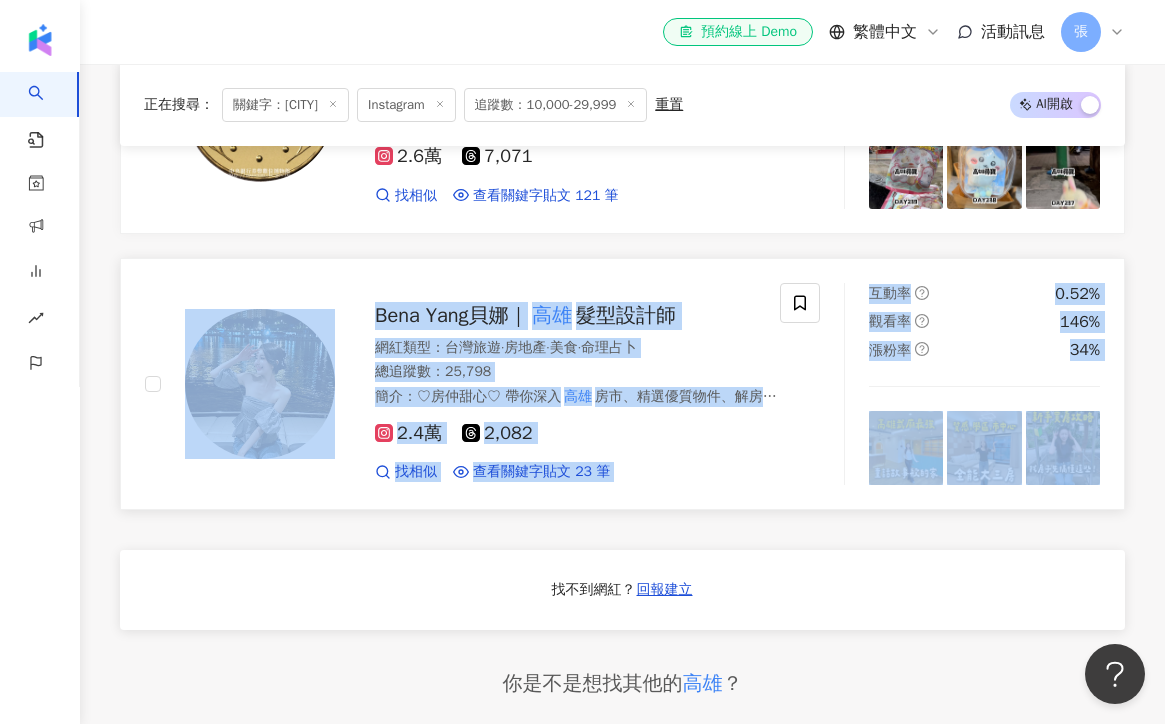 click on "Bena Yang貝娜｜ 高雄 髮型設計師 網紅類型 ： 台灣旅遊  ·  房地產  ·  美食  ·  命理占卜 總追蹤數 ： 25,798 簡介 ： ♡房仲甜心♡ 帶你深入 高雄 房市、精選優質物件、解房產疑惑  高雄 房地產買賣｜歡迎委售、尋屋、開箱 房屋/土地/豪宅/廠房皆有服務 名錶買賣交流Rolex / AP / PP 2.4萬 2,082 找相似 查看關鍵字貼文 23 筆" at bounding box center (560, 384) 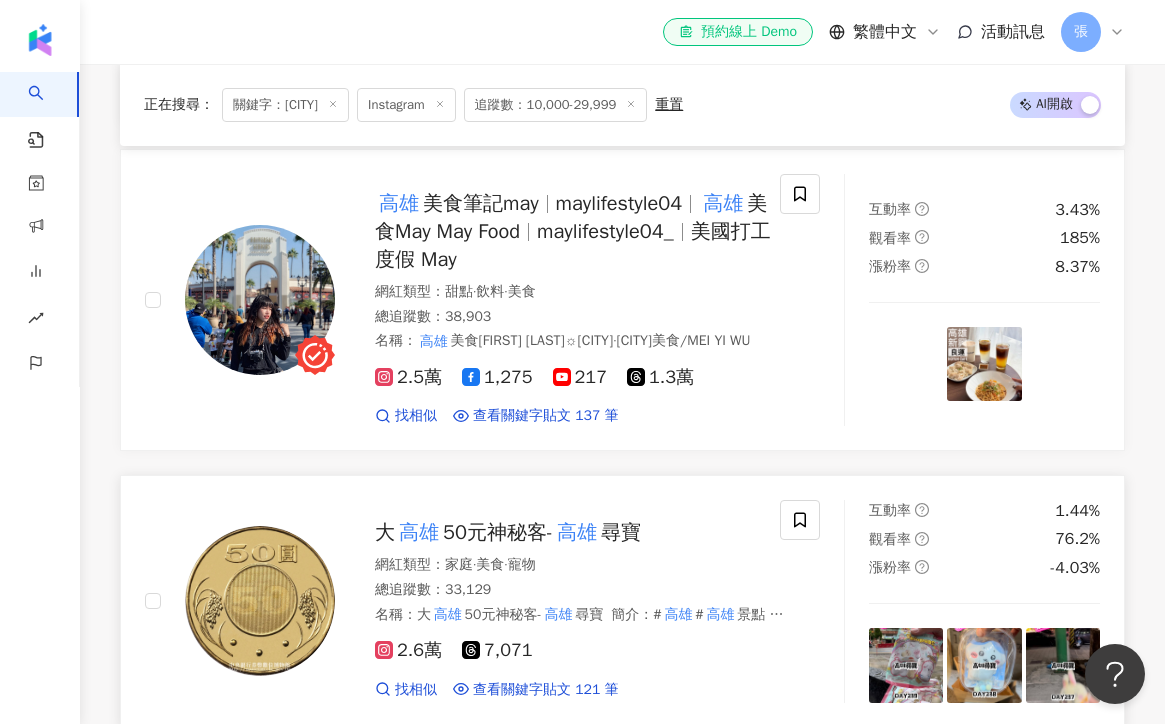 scroll, scrollTop: 832, scrollLeft: 0, axis: vertical 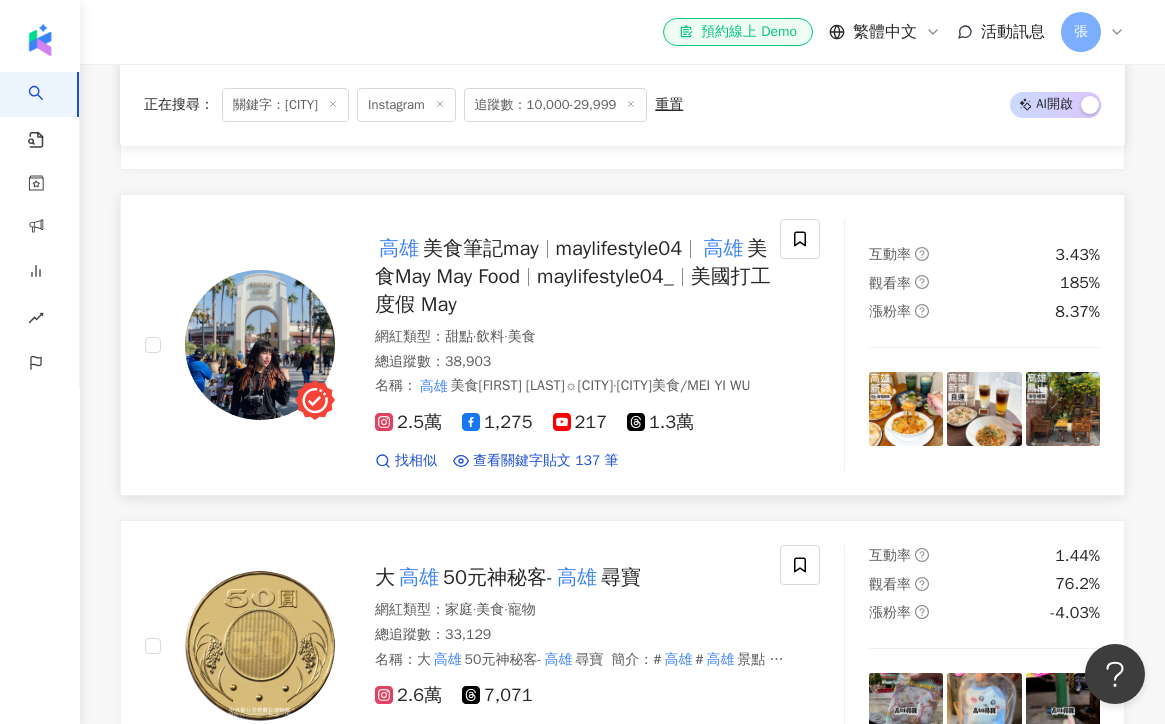 click on "高雄 美食筆記may maylifestyle04 高雄 美食May May Food maylifestyle04_ 美國打工度假 May" at bounding box center [580, 277] 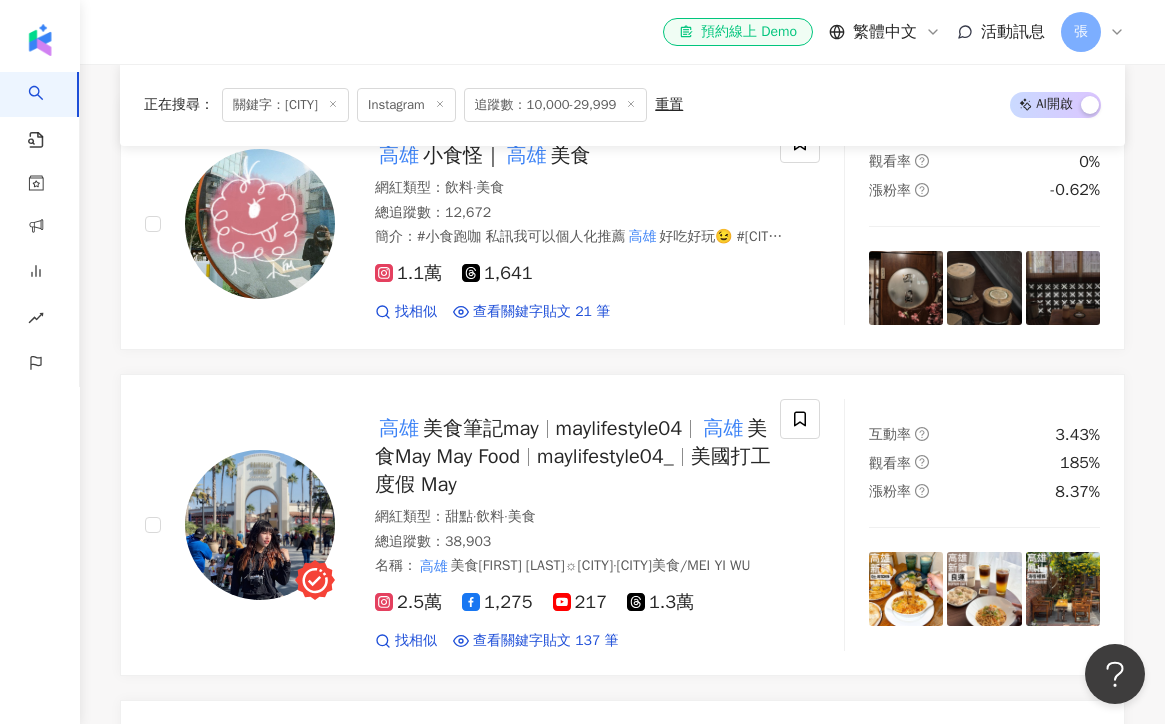 scroll, scrollTop: 648, scrollLeft: 0, axis: vertical 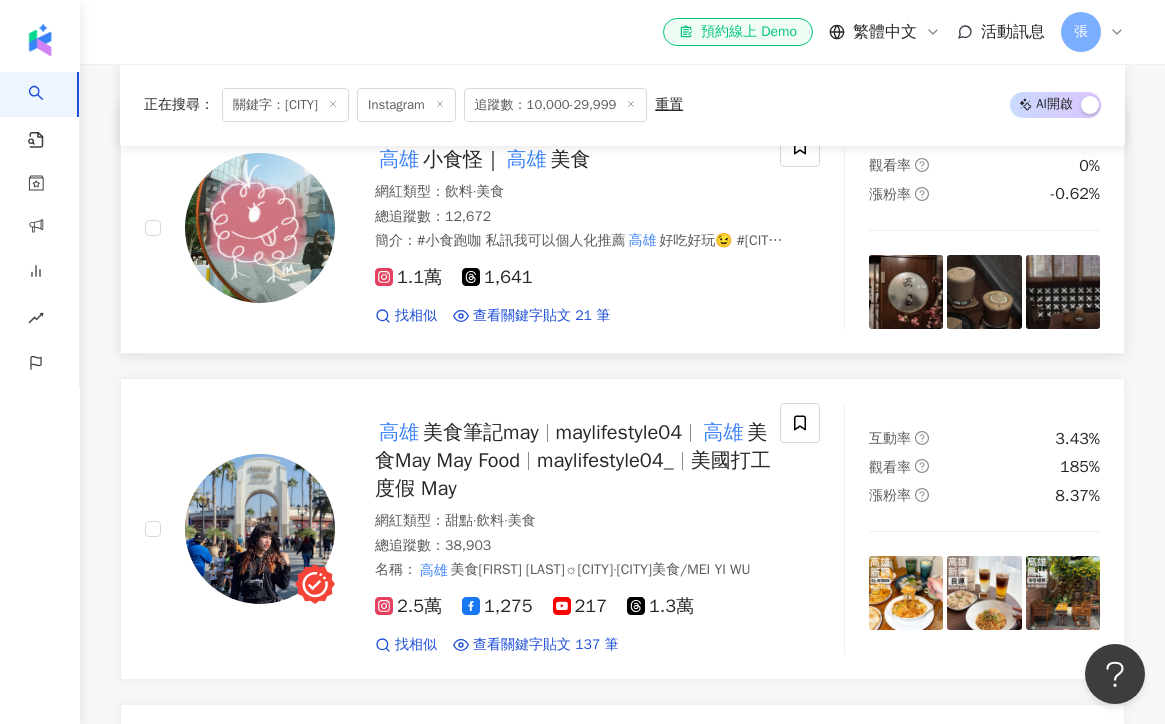 click on "網紅類型 ： 飲料  ·  美食" at bounding box center [580, 192] 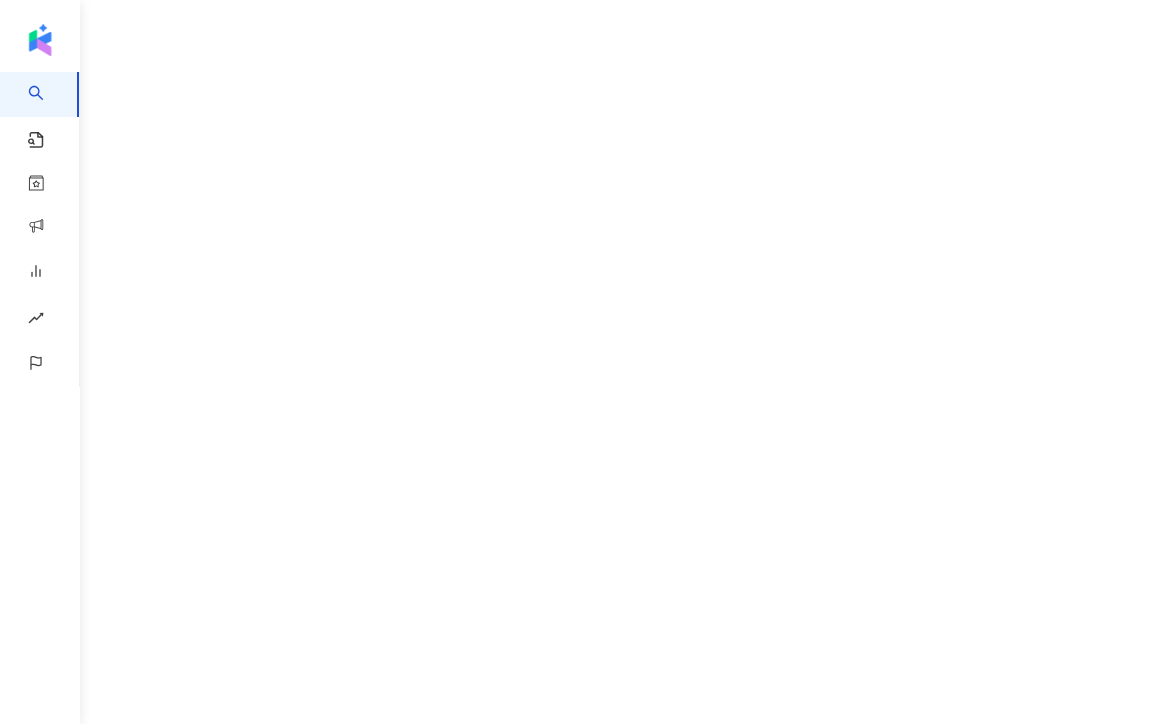 scroll, scrollTop: 0, scrollLeft: 0, axis: both 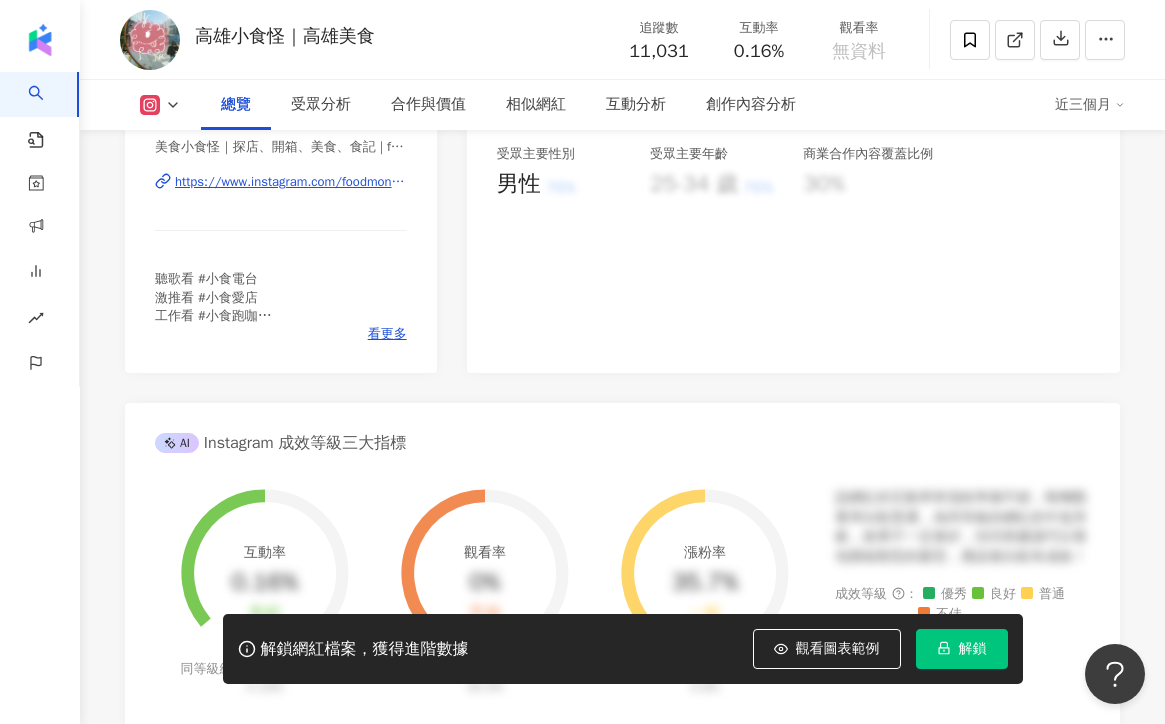 click on "https://www.instagram.com/foodmonster_foodie/" at bounding box center [291, 182] 